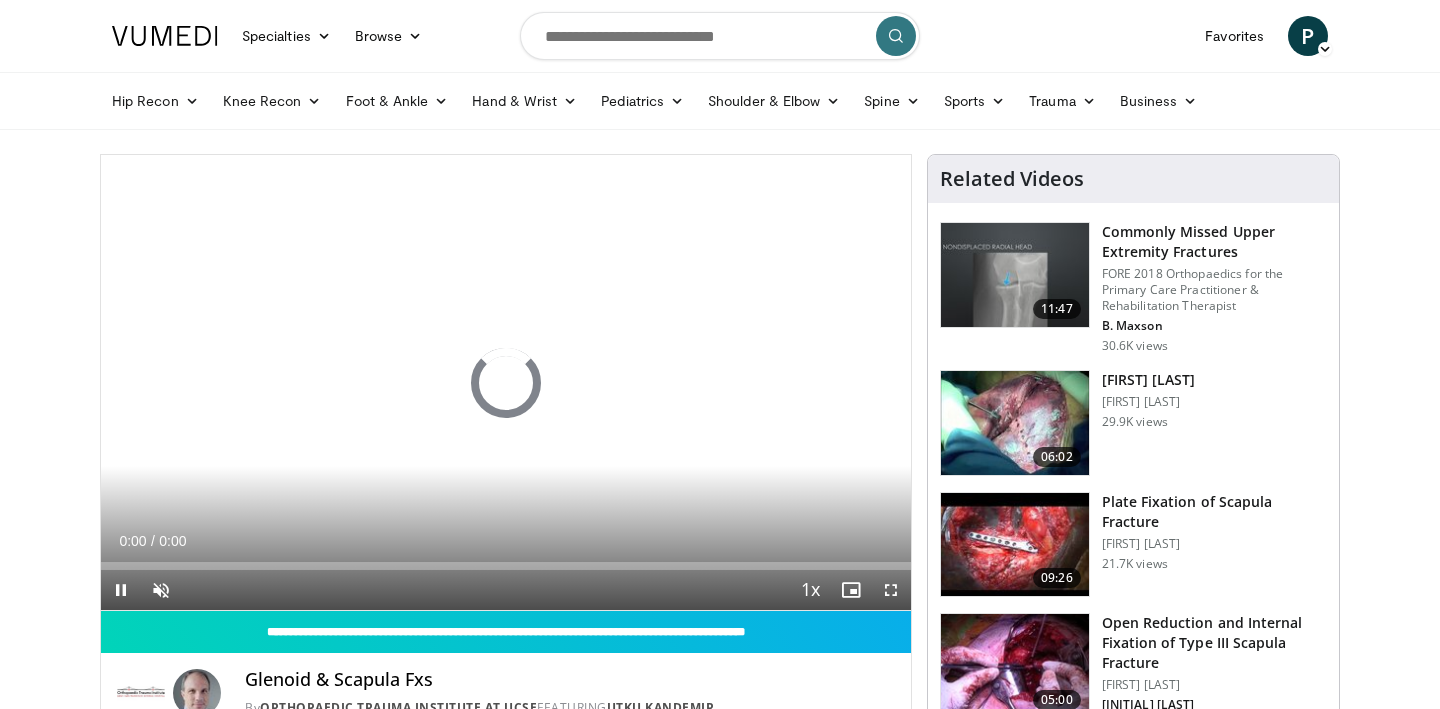 scroll, scrollTop: 0, scrollLeft: 0, axis: both 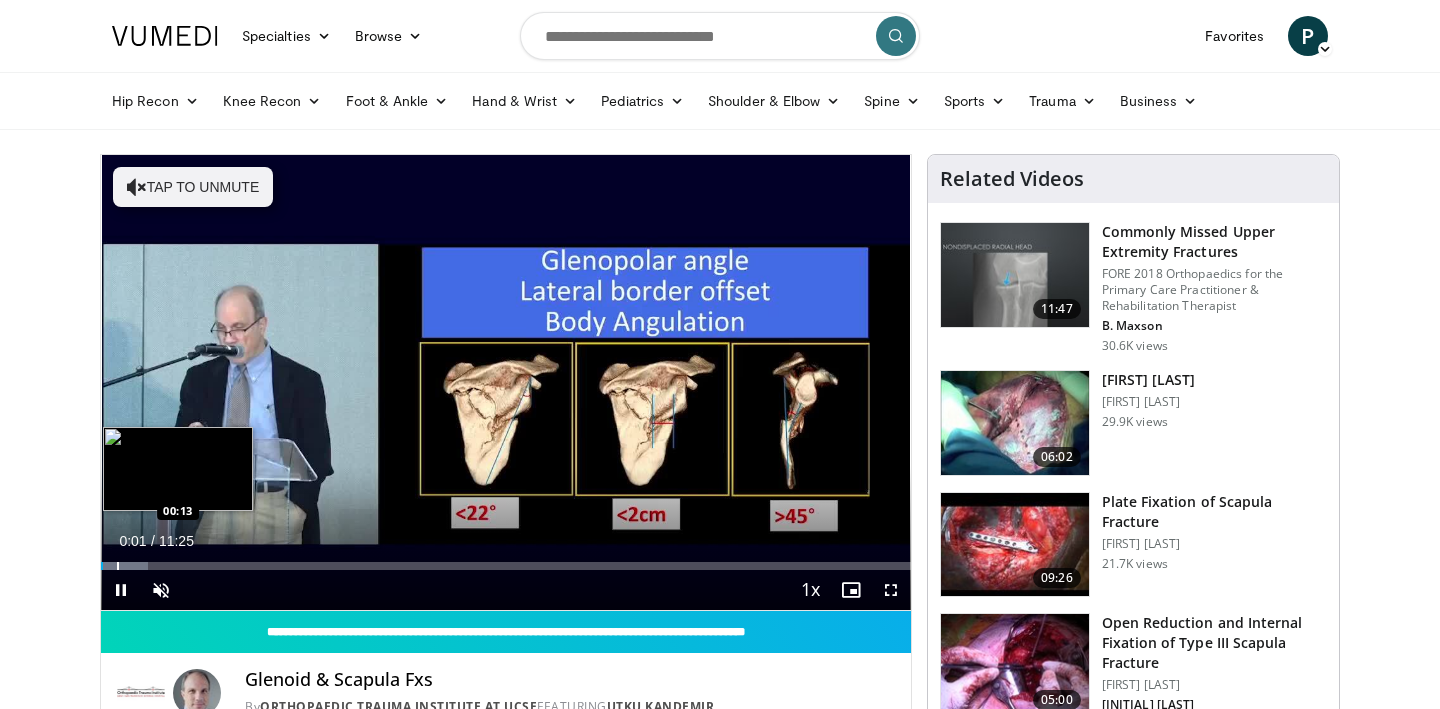 click at bounding box center [118, 566] 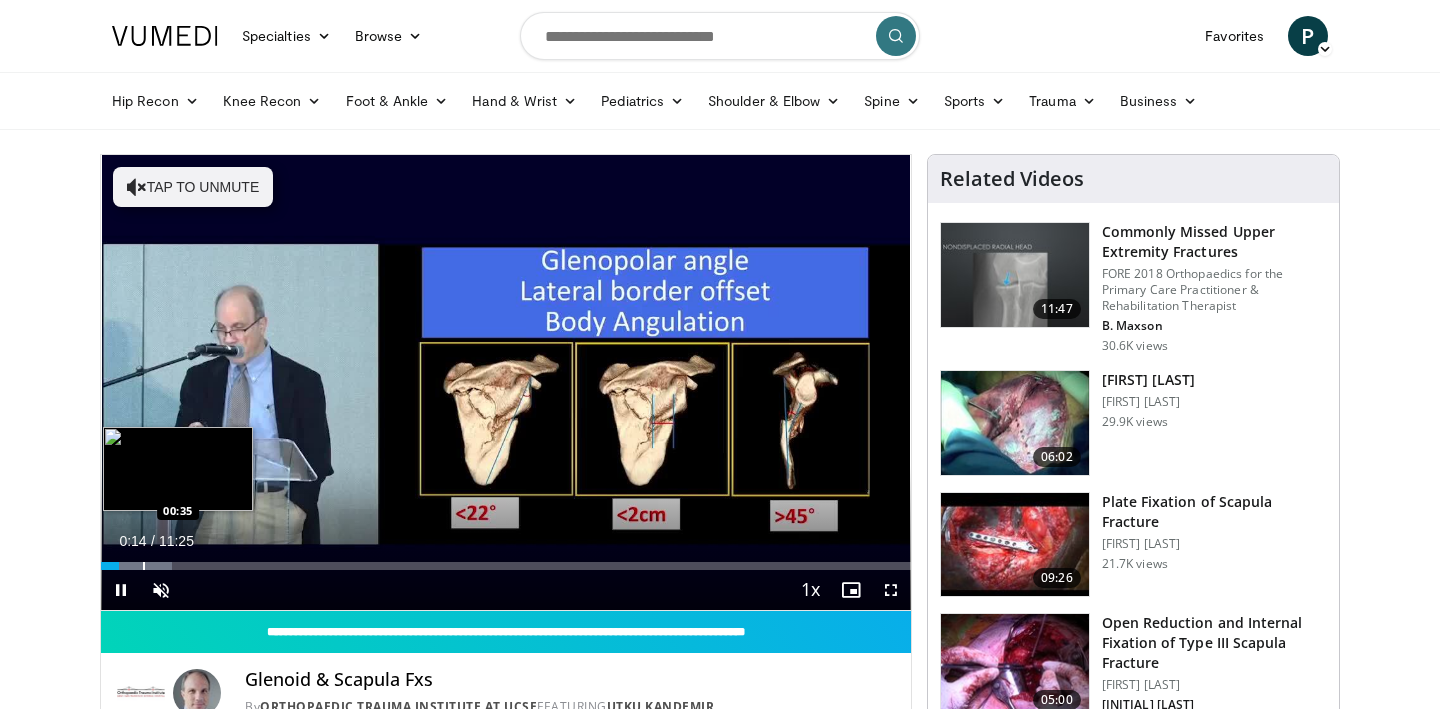 click on "Loaded :  8.73% 00:14 00:35" at bounding box center [506, 560] 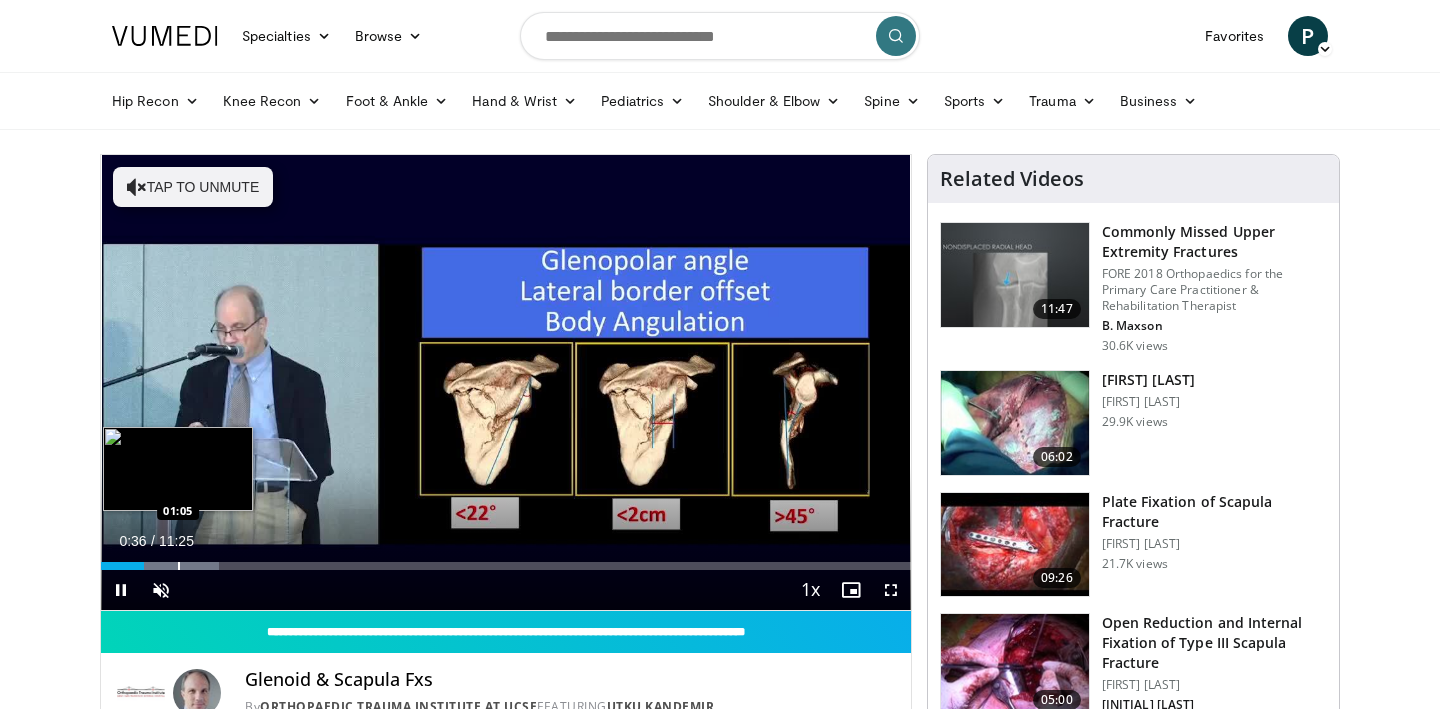 click on "Loaded :  14.56% 00:36 01:05" at bounding box center (506, 560) 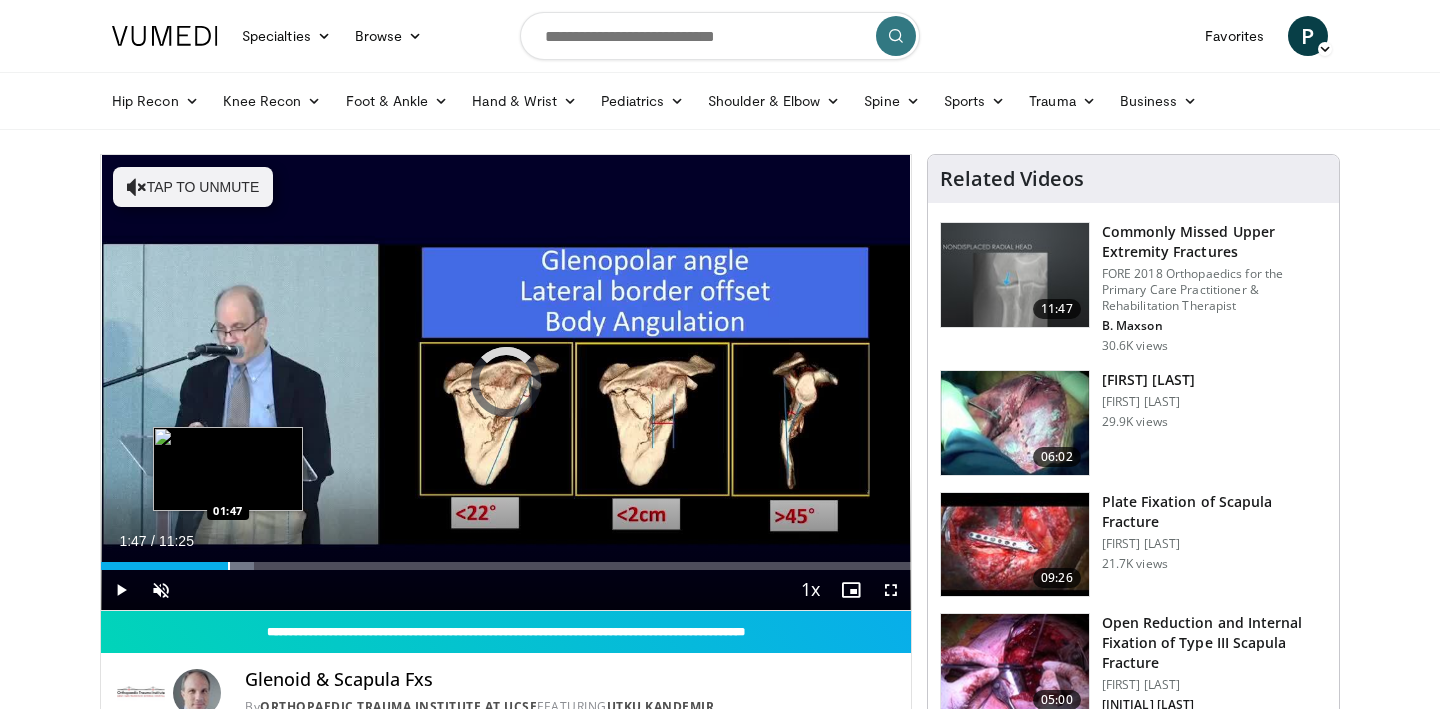 click at bounding box center [229, 566] 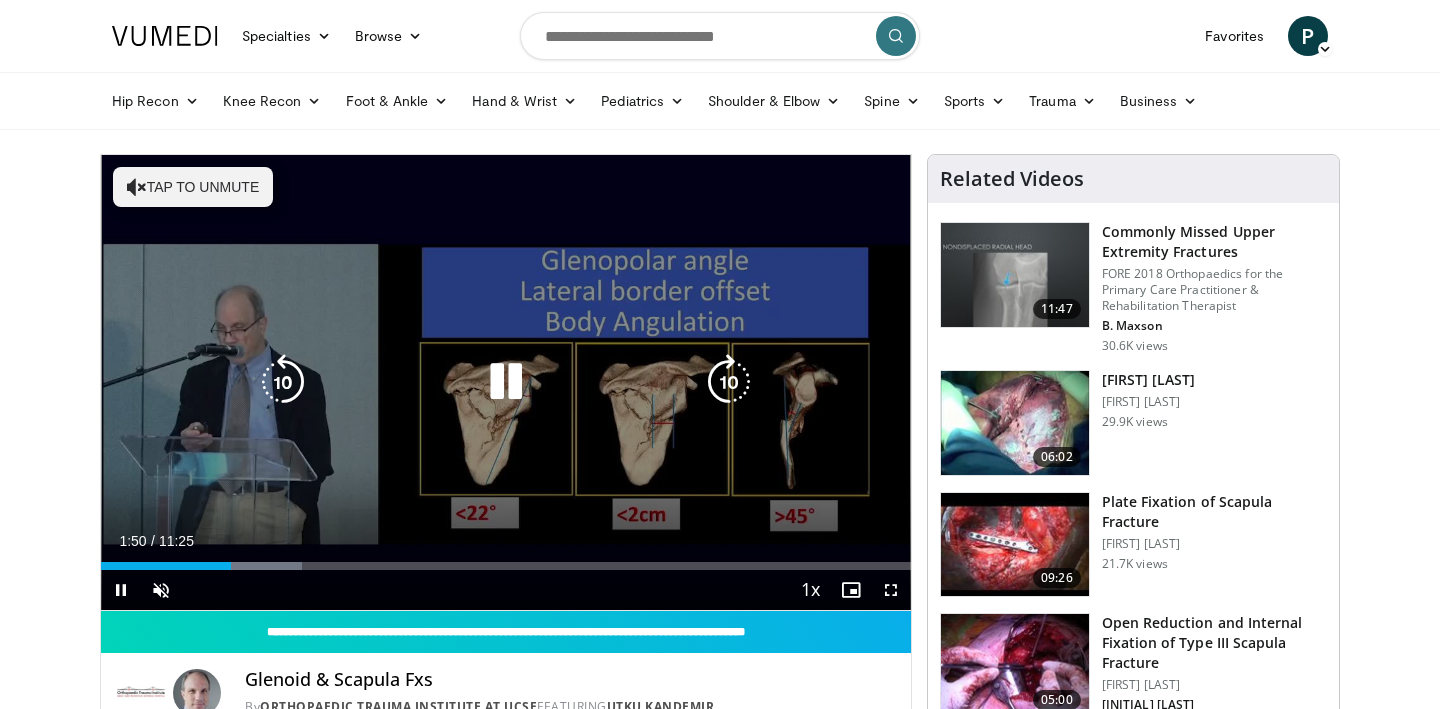 click at bounding box center (506, 382) 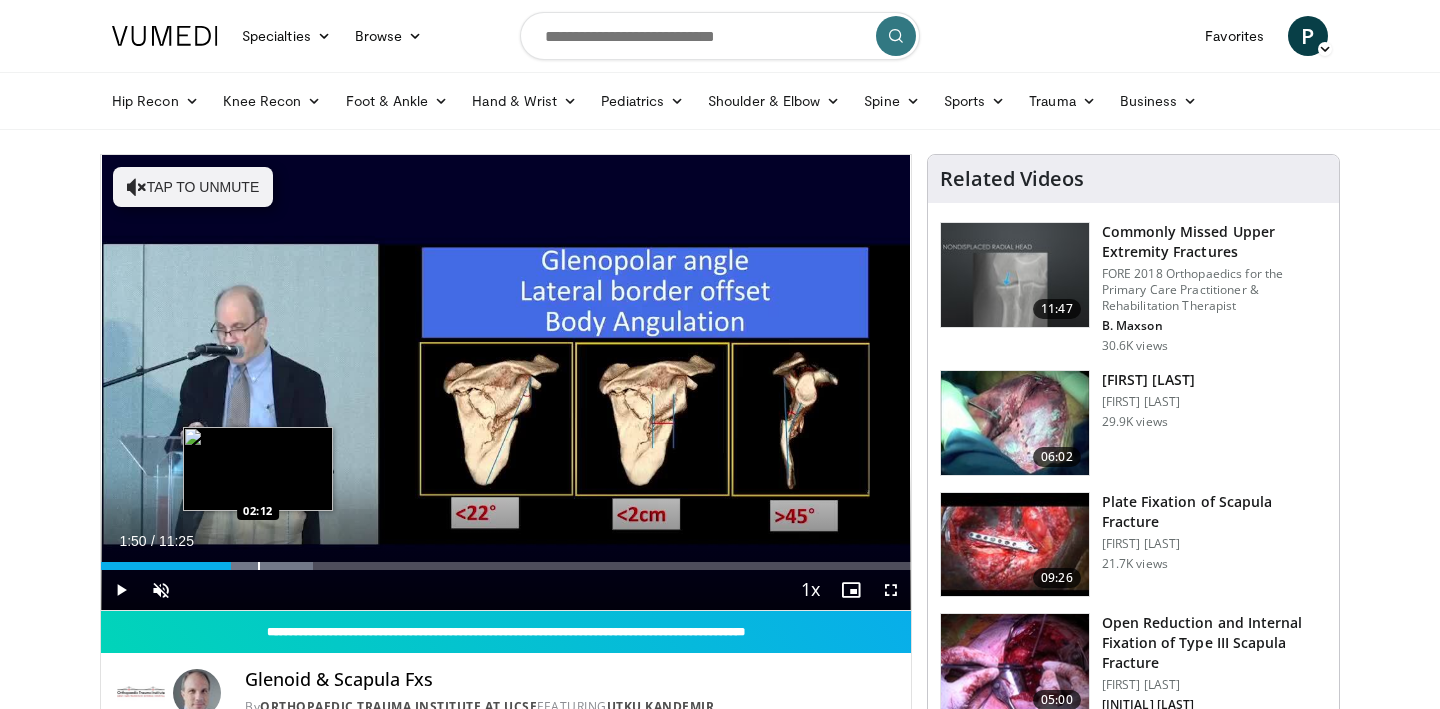 click at bounding box center [259, 566] 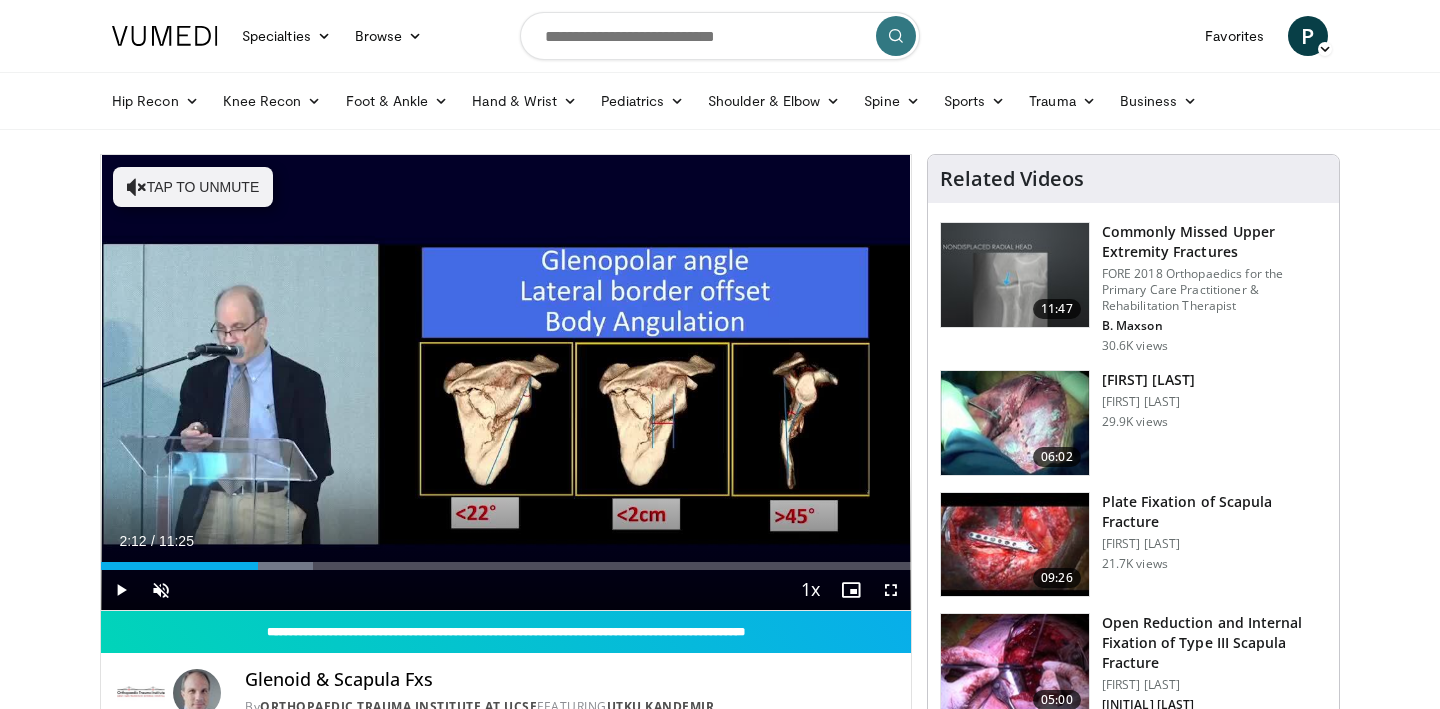 click at bounding box center [273, 566] 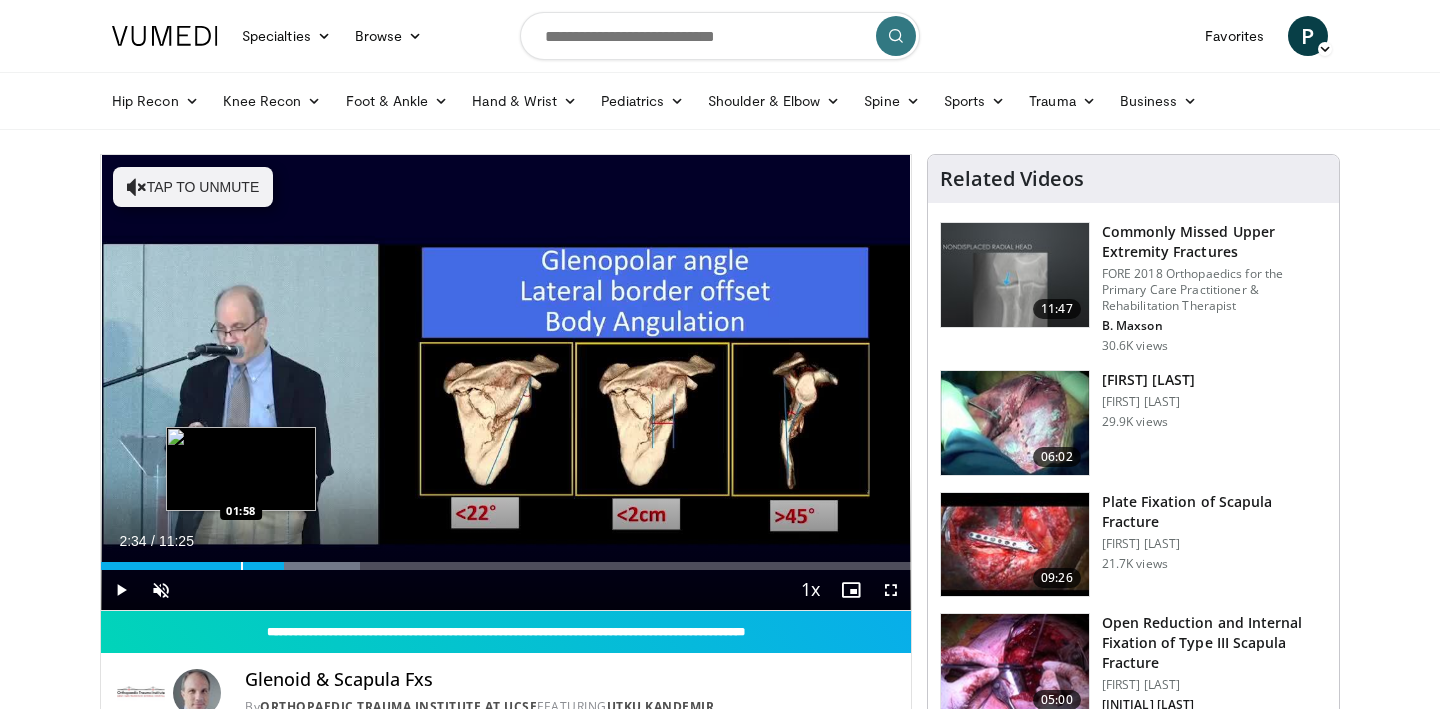 click on "Loaded :  32.05% 02:34 01:58" at bounding box center [506, 560] 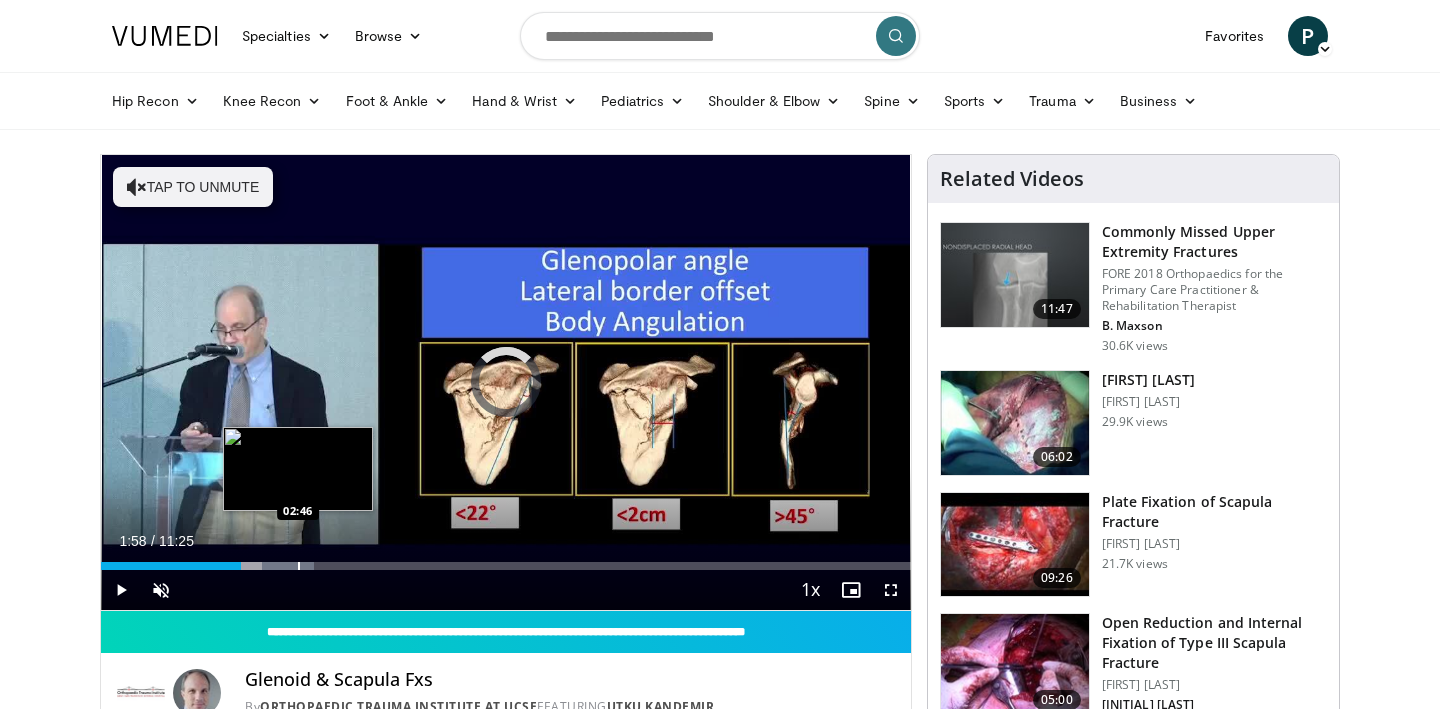 click at bounding box center (299, 566) 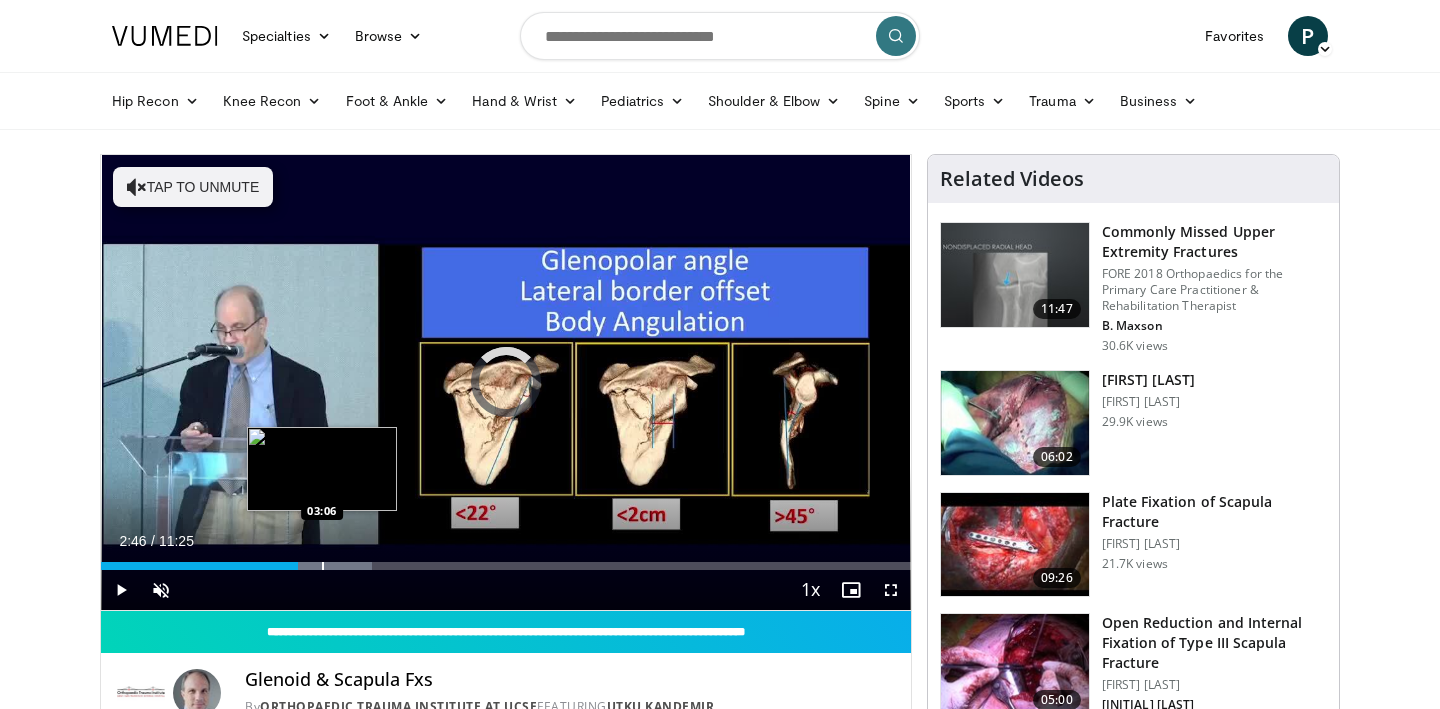click at bounding box center [323, 566] 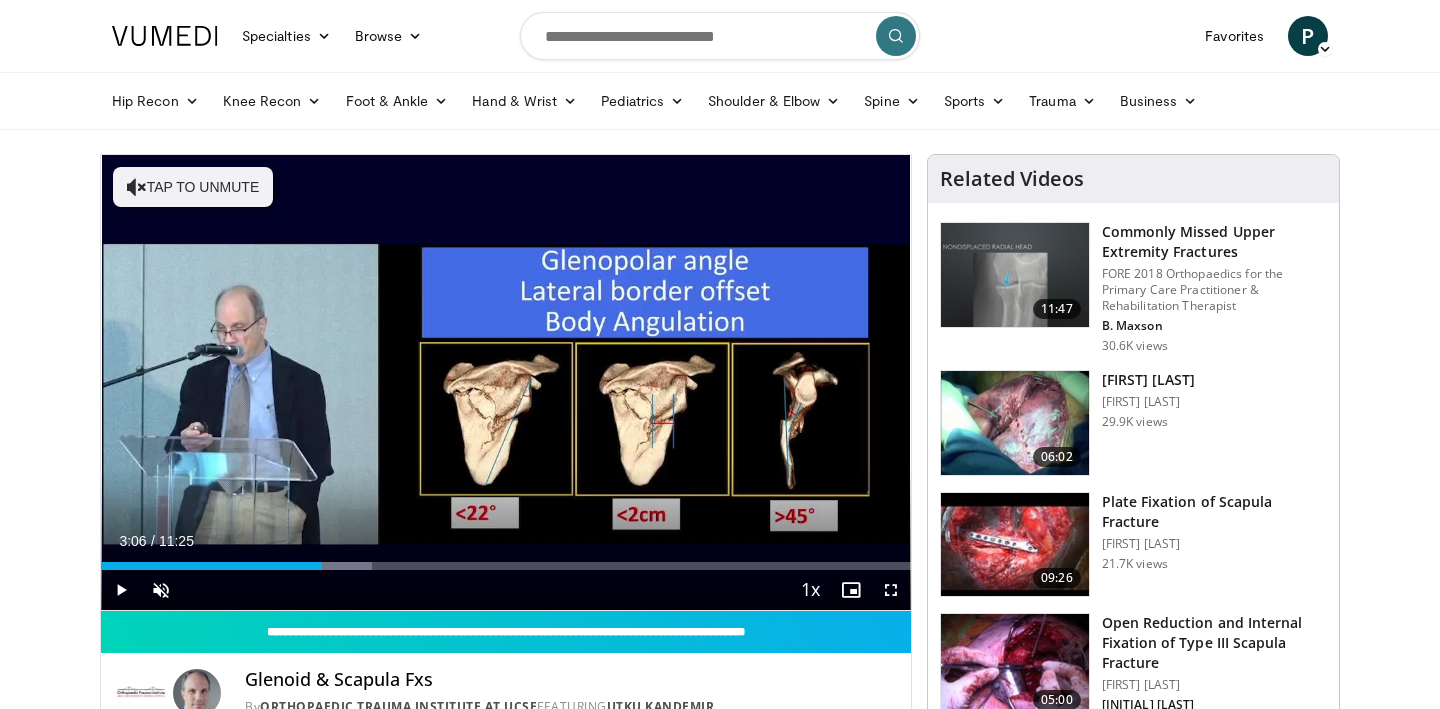 click on "Current Time  3:06 / Duration  11:25 Play Skip Backward Skip Forward Unmute Loaded :  33.51% 03:06 03:30 Stream Type  LIVE Seek to live, currently behind live LIVE   1x Playback Rate 0.5x 0.75x 1x , selected 1.25x 1.5x 1.75x 2x Chapters Chapters Descriptions descriptions off , selected Captions captions settings , opens captions settings dialog captions off , selected Audio Track en (Main) , selected Fullscreen Enable picture-in-picture mode" at bounding box center (506, 590) 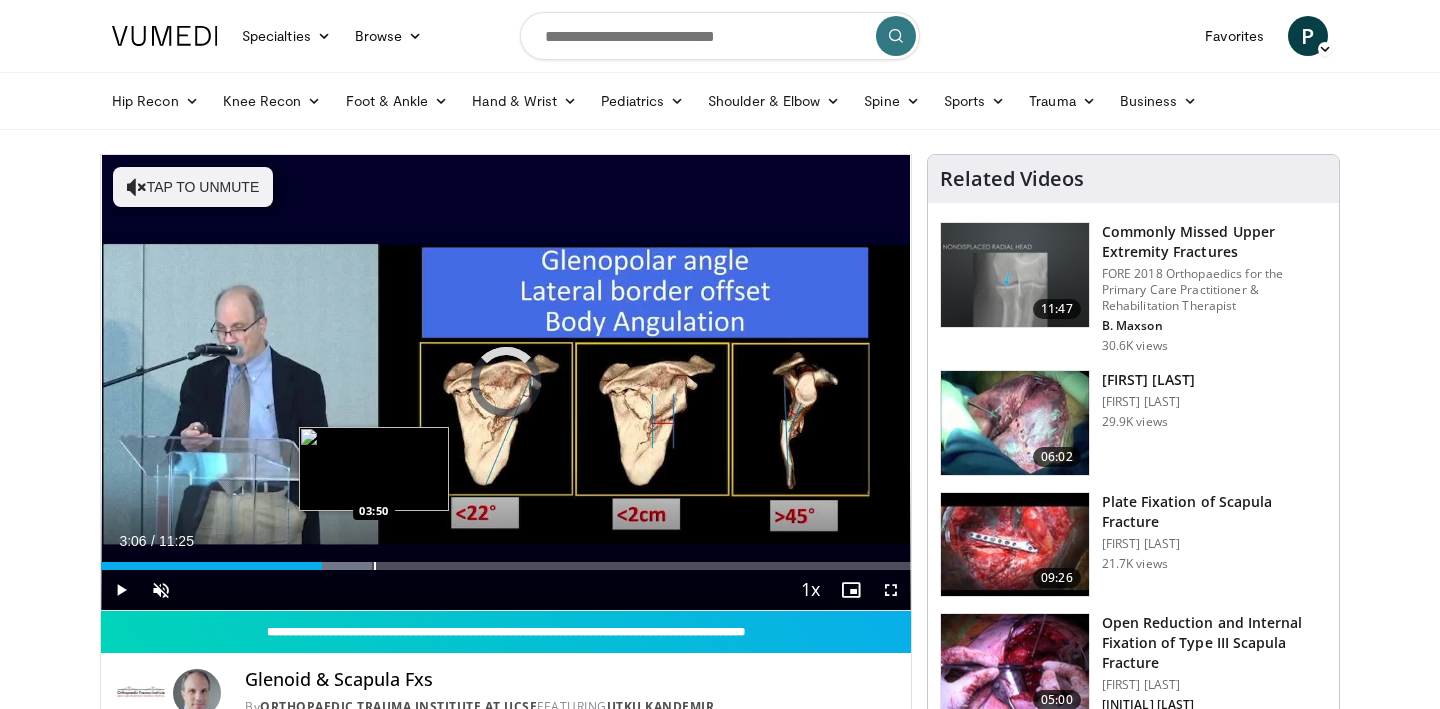 click at bounding box center (375, 566) 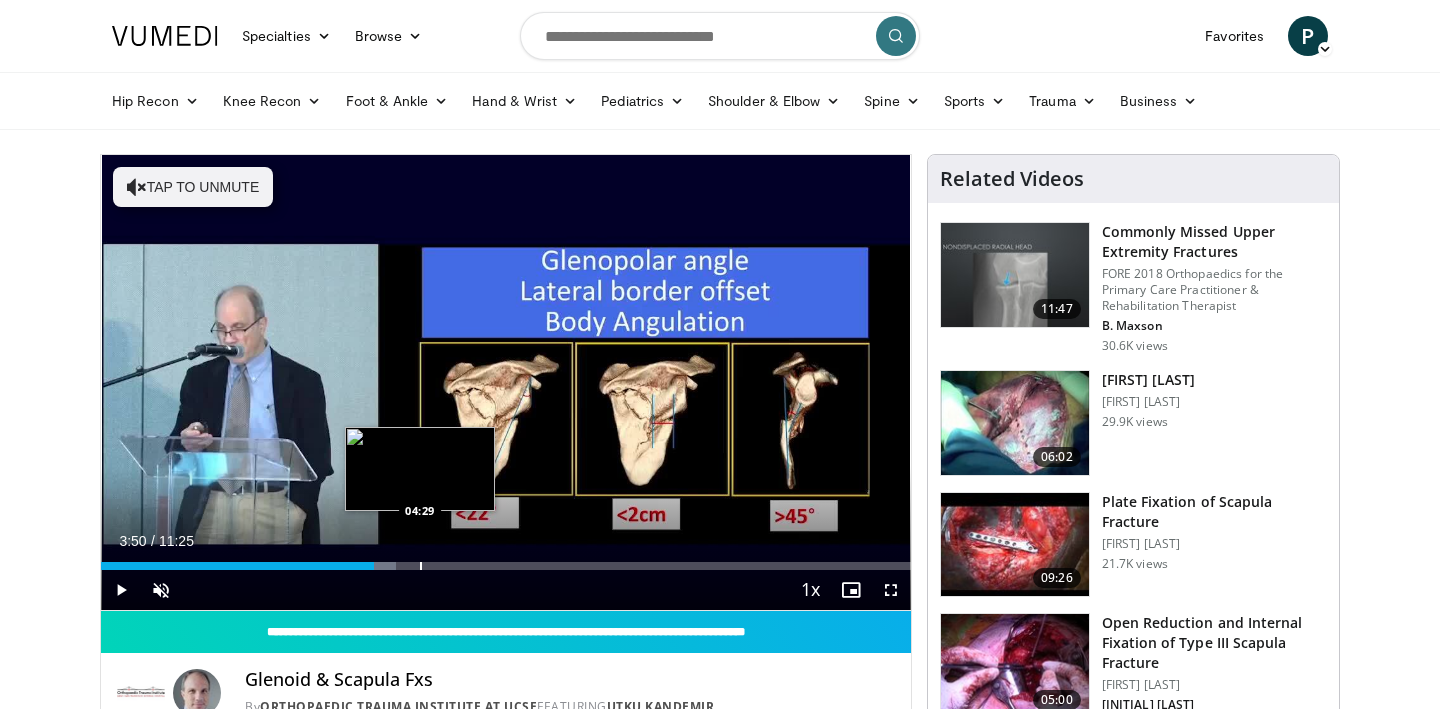 click at bounding box center [421, 566] 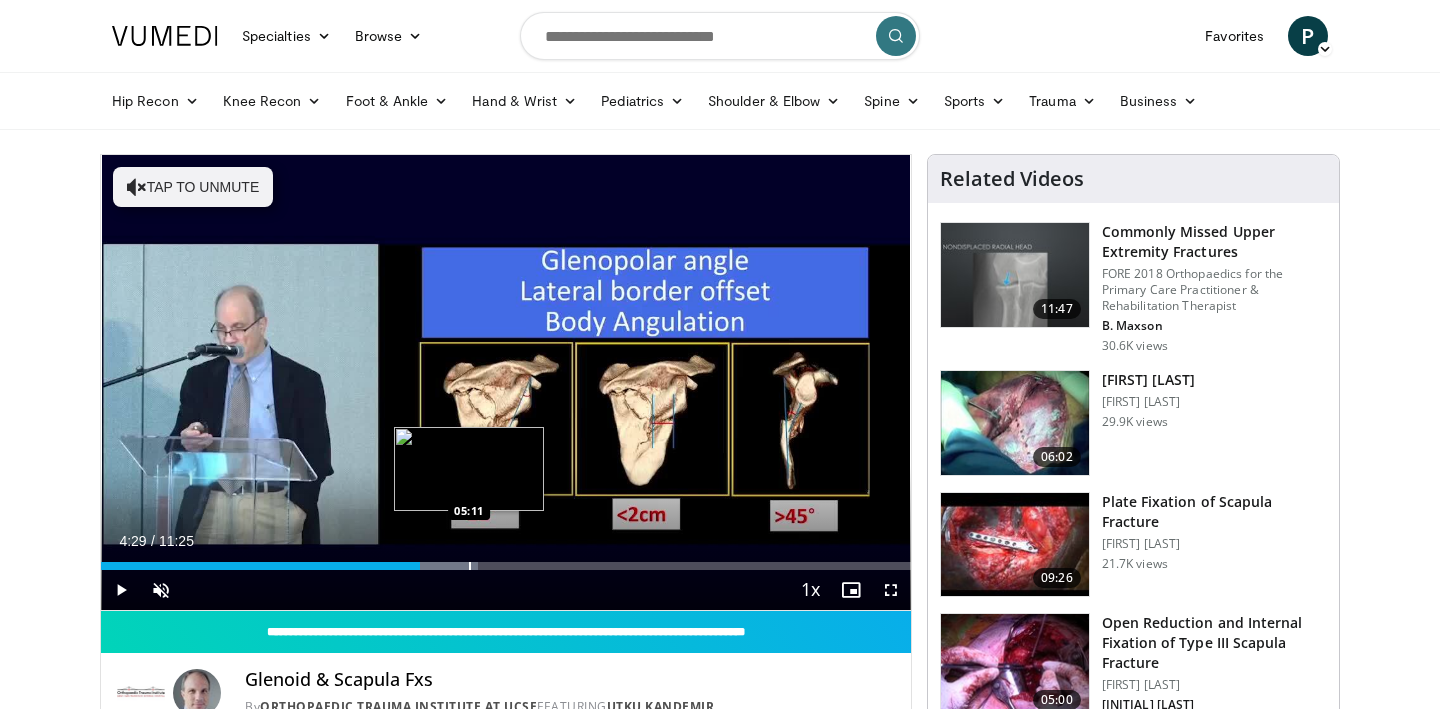 click at bounding box center [470, 566] 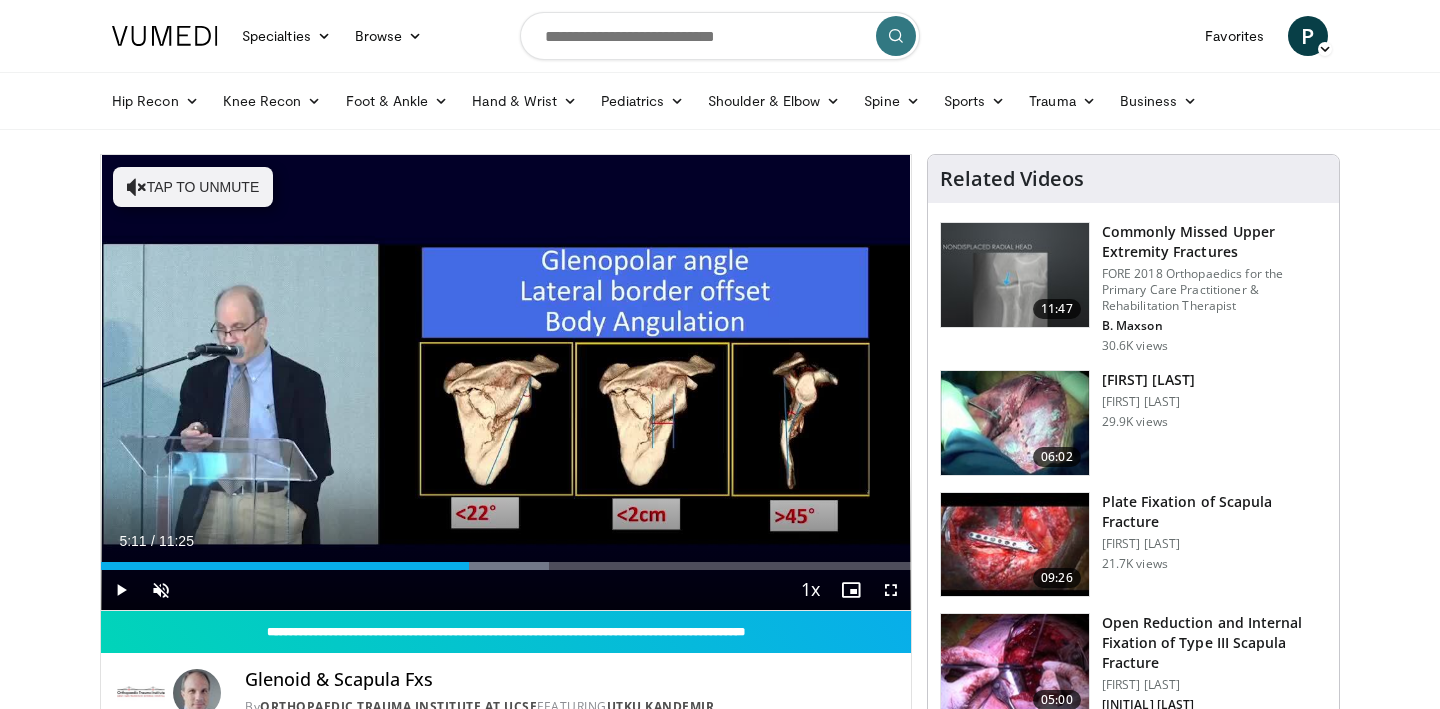 click on "Current Time  5:11 / Duration  11:25 Play Skip Backward Skip Forward Unmute Loaded :  55.37% 05:11 05:55 Stream Type  LIVE Seek to live, currently behind live LIVE   1x Playback Rate 0.5x 0.75x 1x , selected 1.25x 1.5x 1.75x 2x Chapters Chapters Descriptions descriptions off , selected Captions captions settings , opens captions settings dialog captions off , selected Audio Track en (Main) , selected Fullscreen Enable picture-in-picture mode" at bounding box center [506, 590] 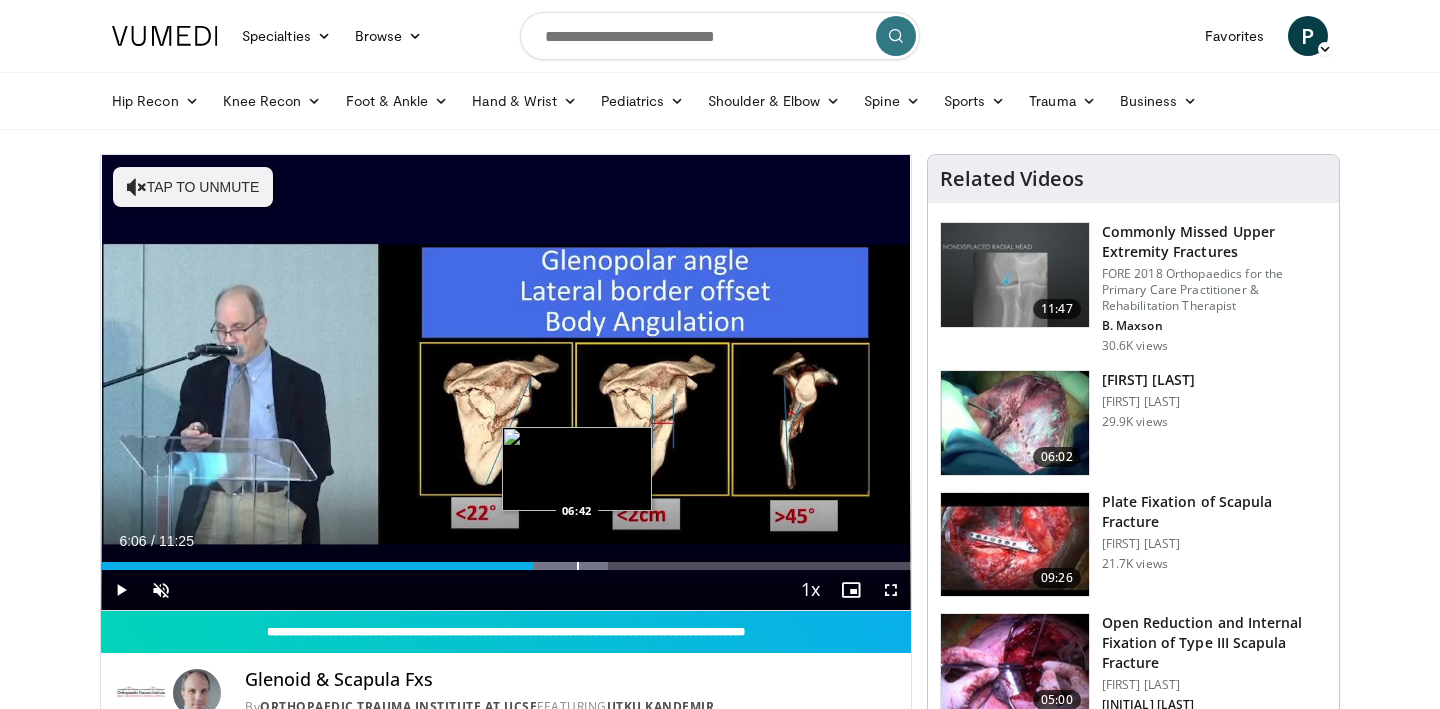 click at bounding box center (578, 566) 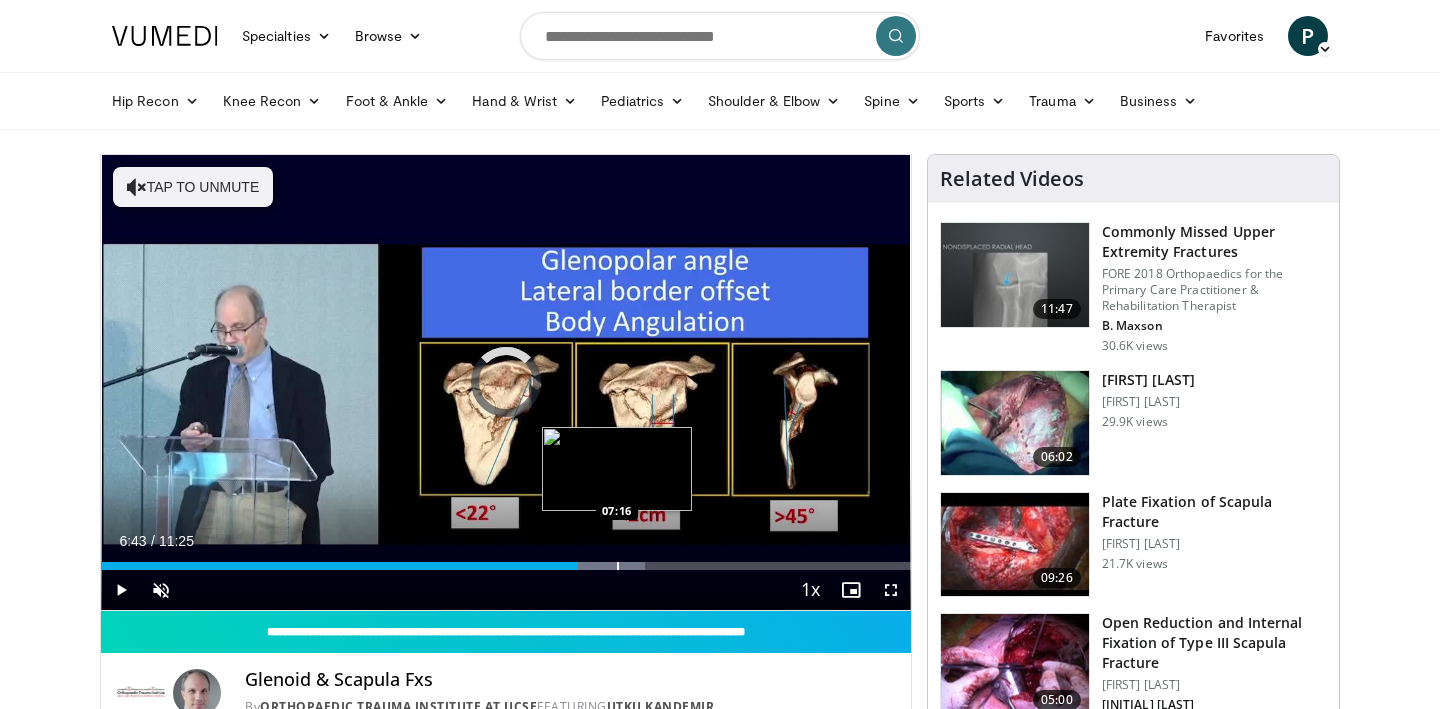 click at bounding box center (618, 566) 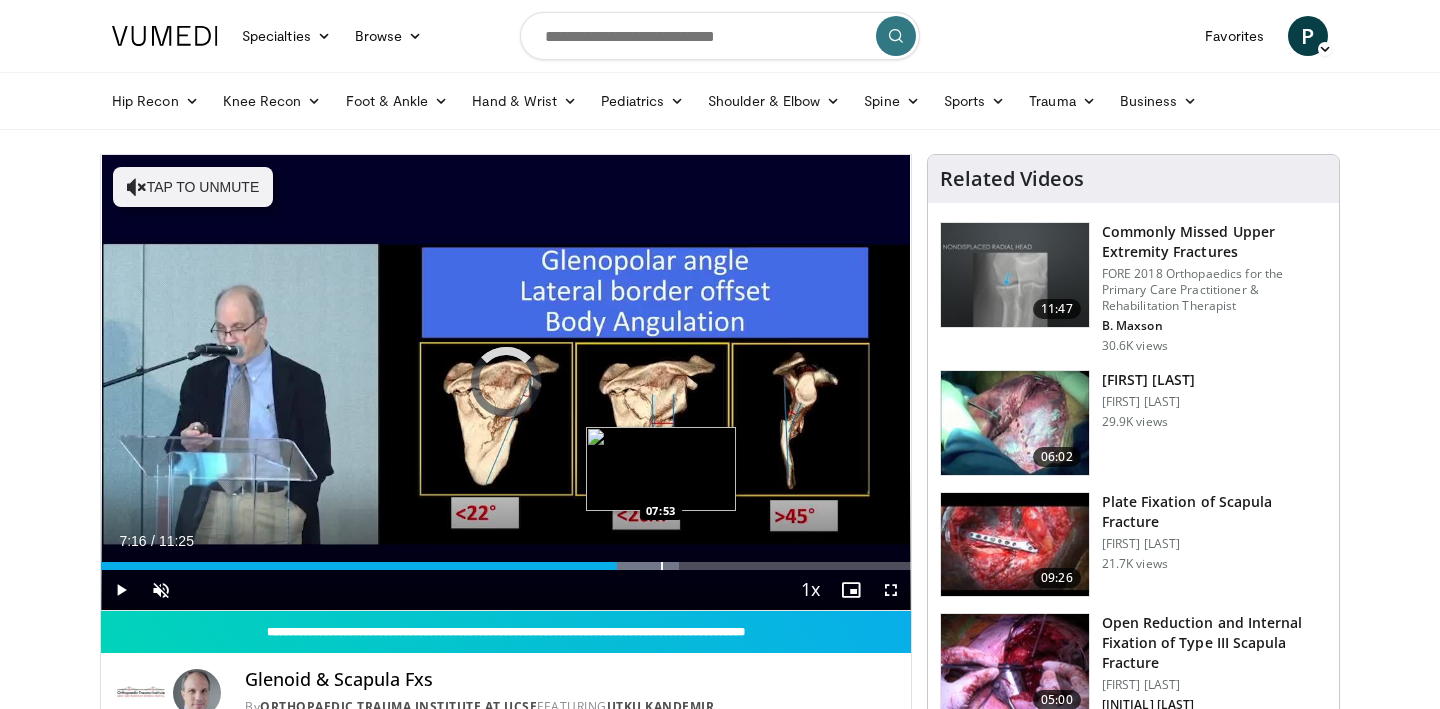 click at bounding box center [662, 566] 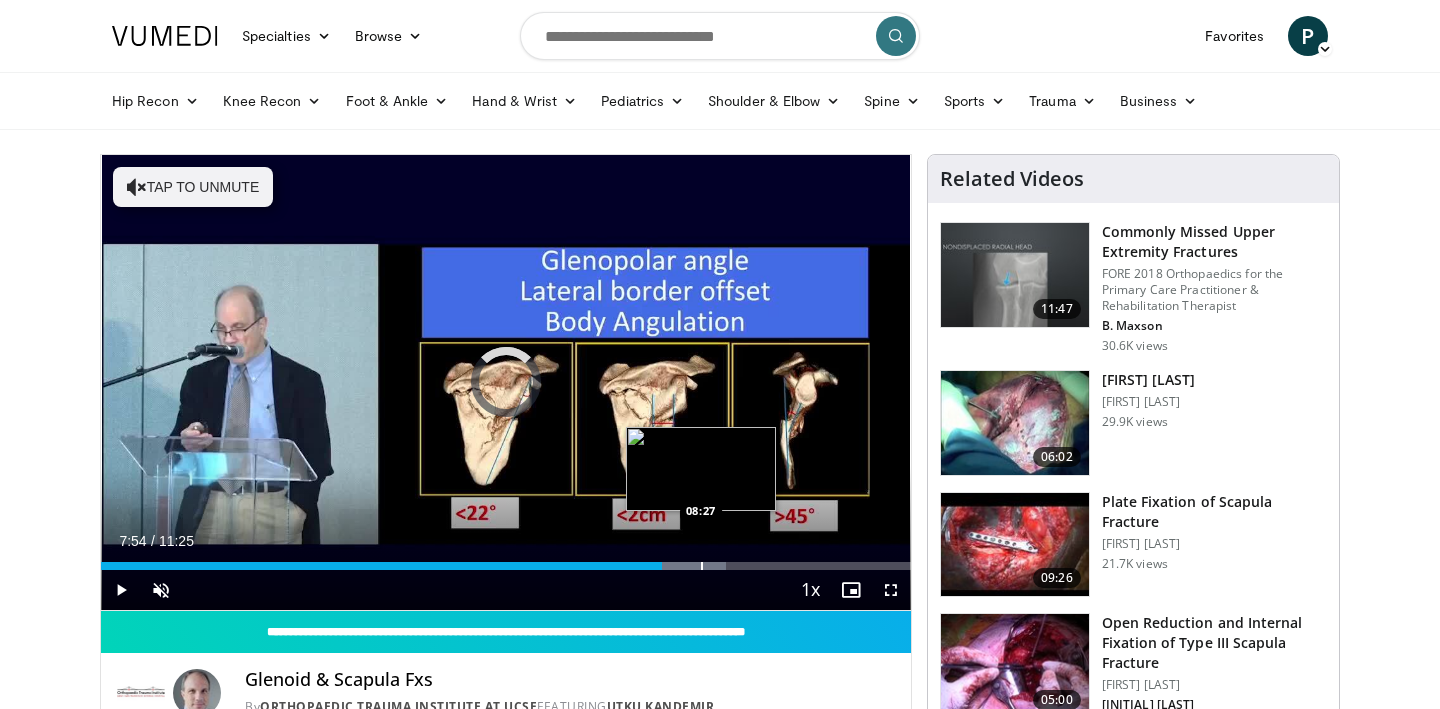 click on "Loaded :  77.22% 07:54 08:27" at bounding box center [506, 560] 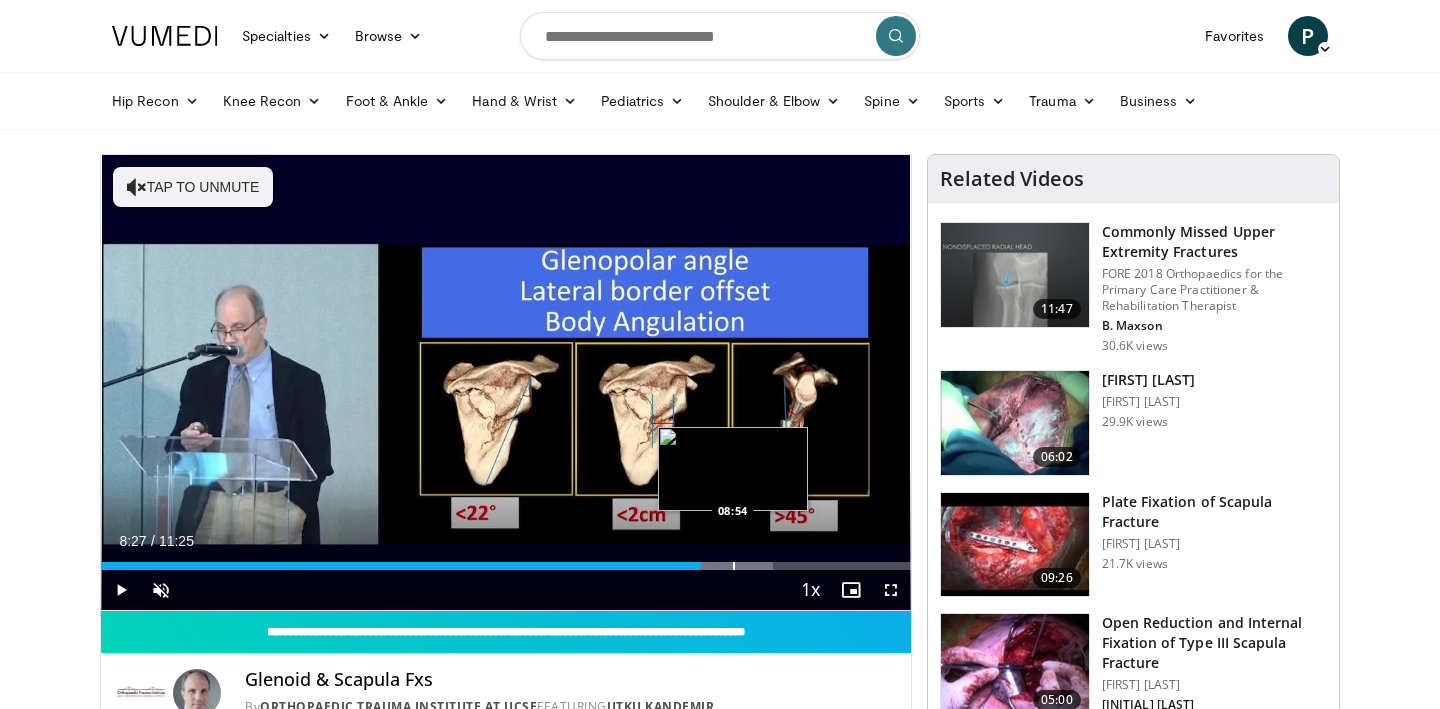 click on "Loaded :  83.05% 08:27 08:54" at bounding box center [506, 560] 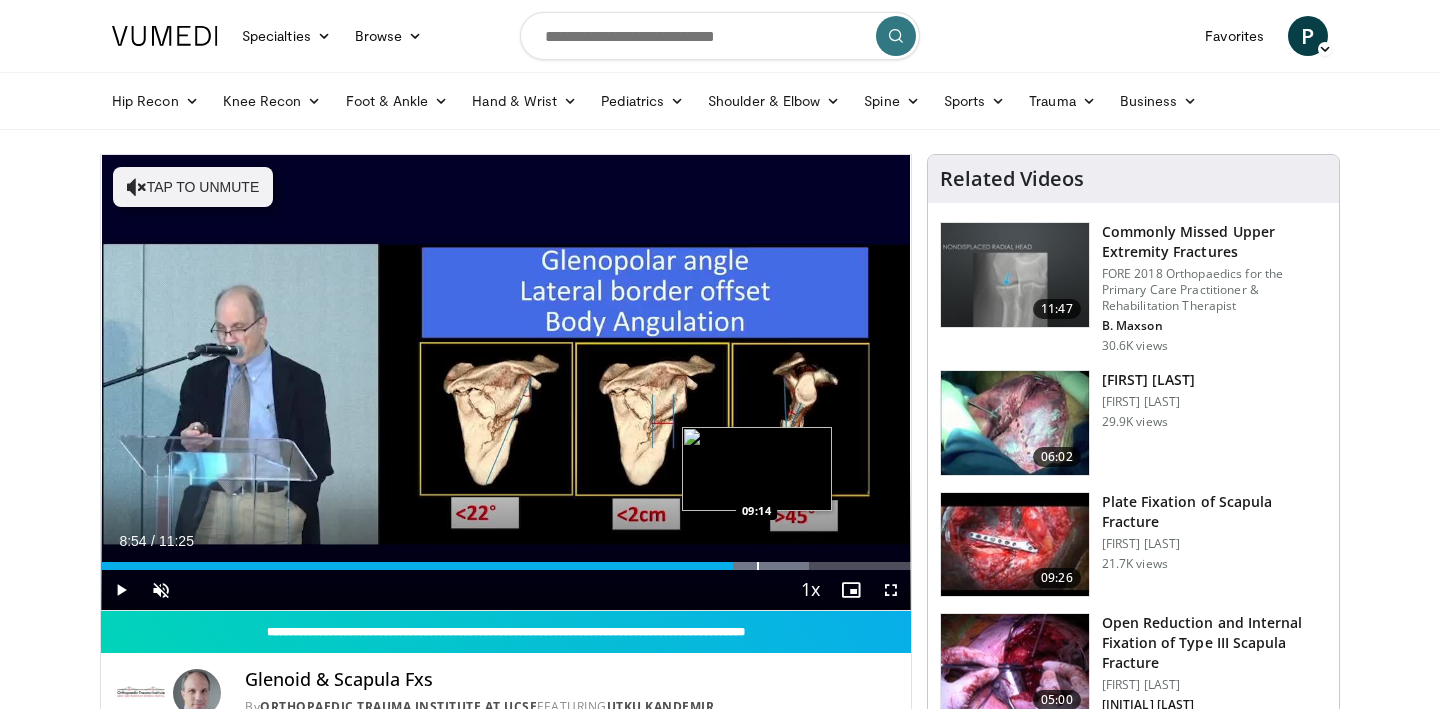 click on "Loaded :  87.43% 08:54 09:14" at bounding box center (506, 560) 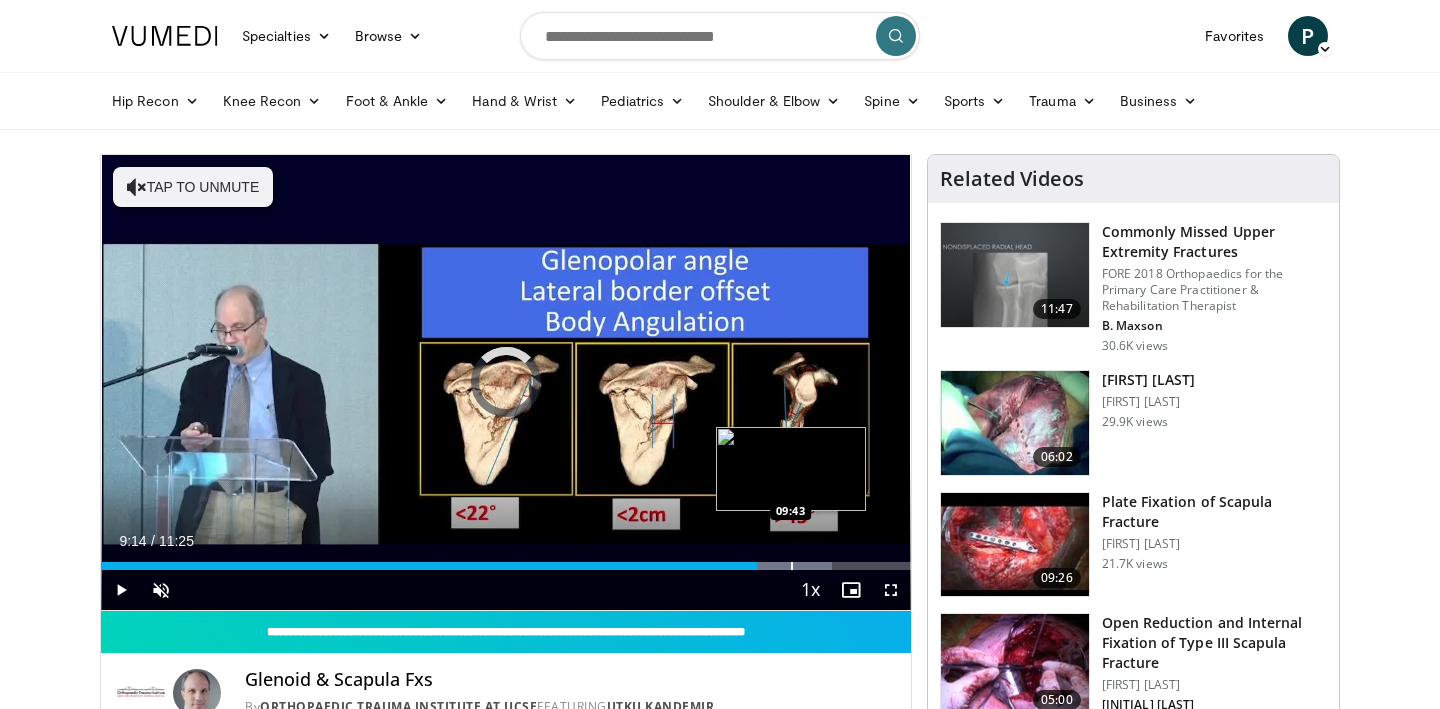 click on "Loaded :  90.34% 09:14 09:43" at bounding box center (506, 560) 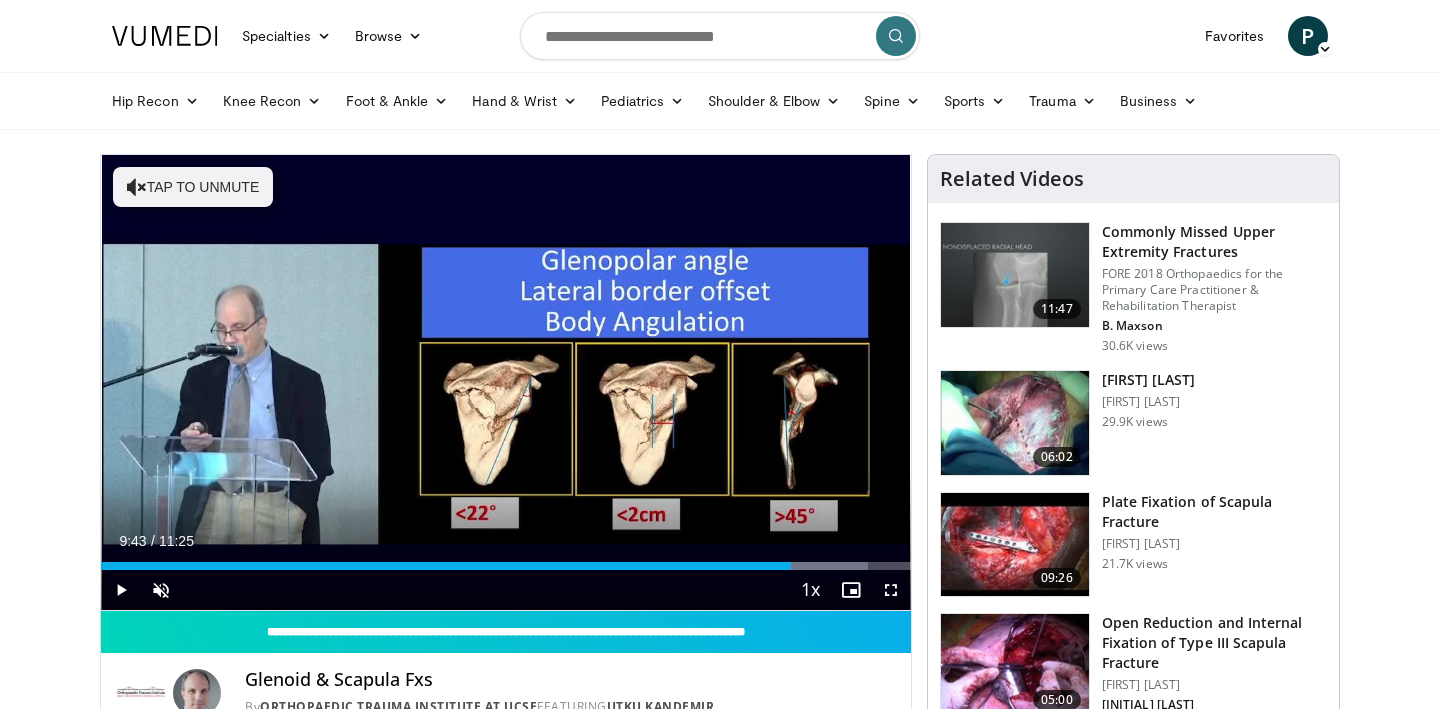 click on "Loaded :  94.71% 09:43 10:04" at bounding box center [506, 560] 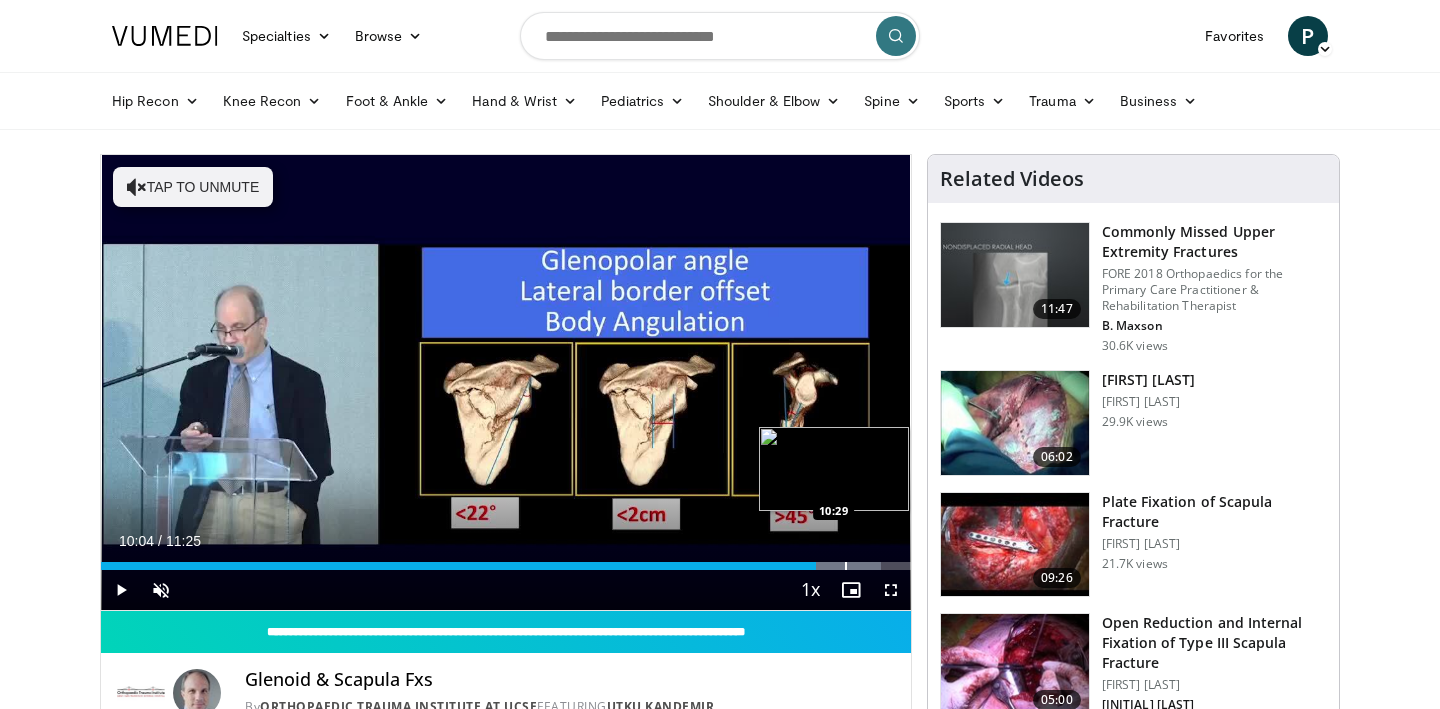 click at bounding box center [846, 566] 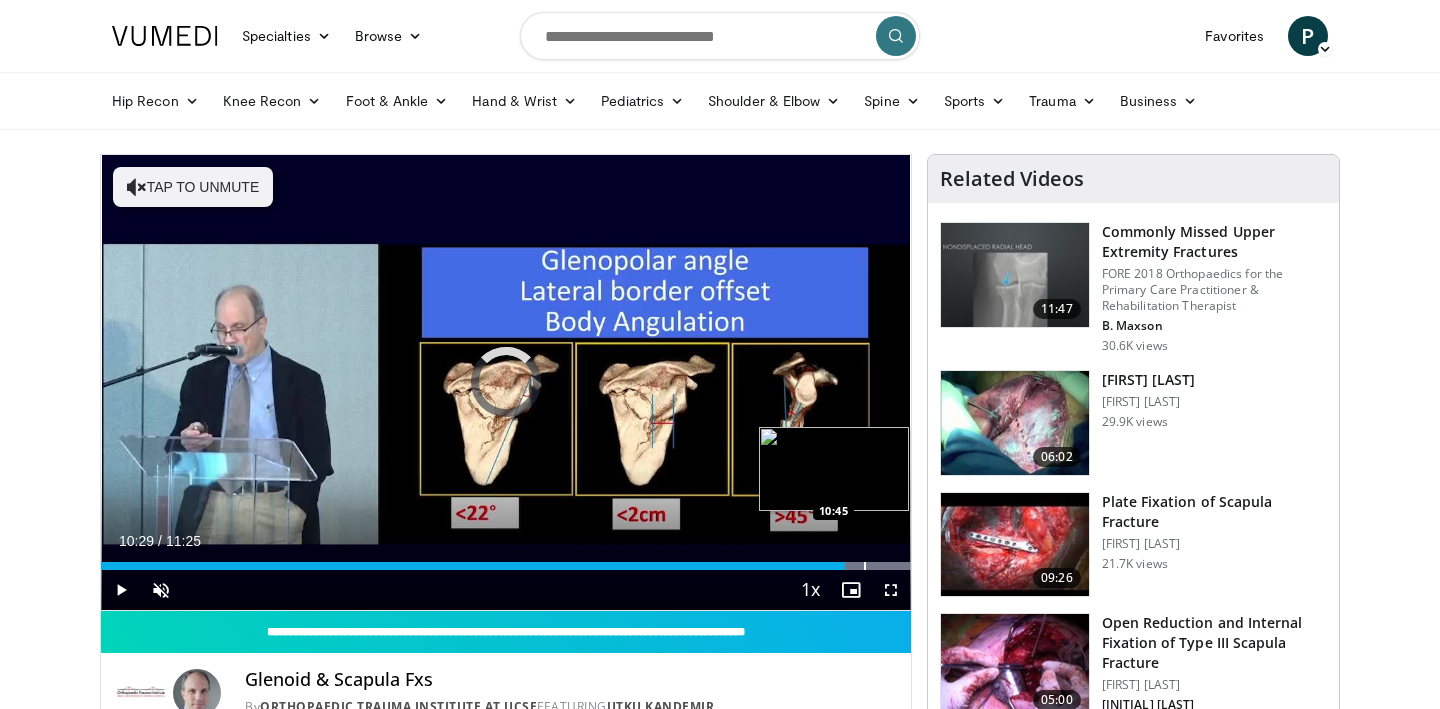 click at bounding box center (865, 566) 